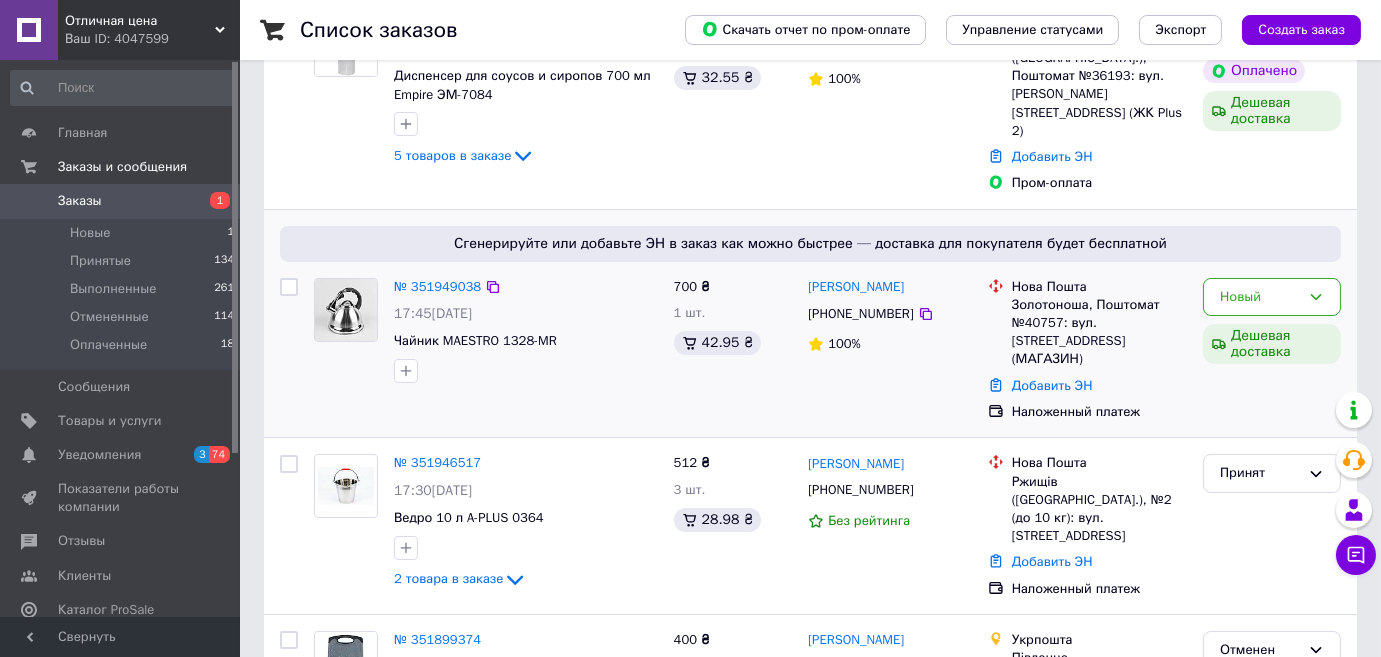 scroll, scrollTop: 272, scrollLeft: 0, axis: vertical 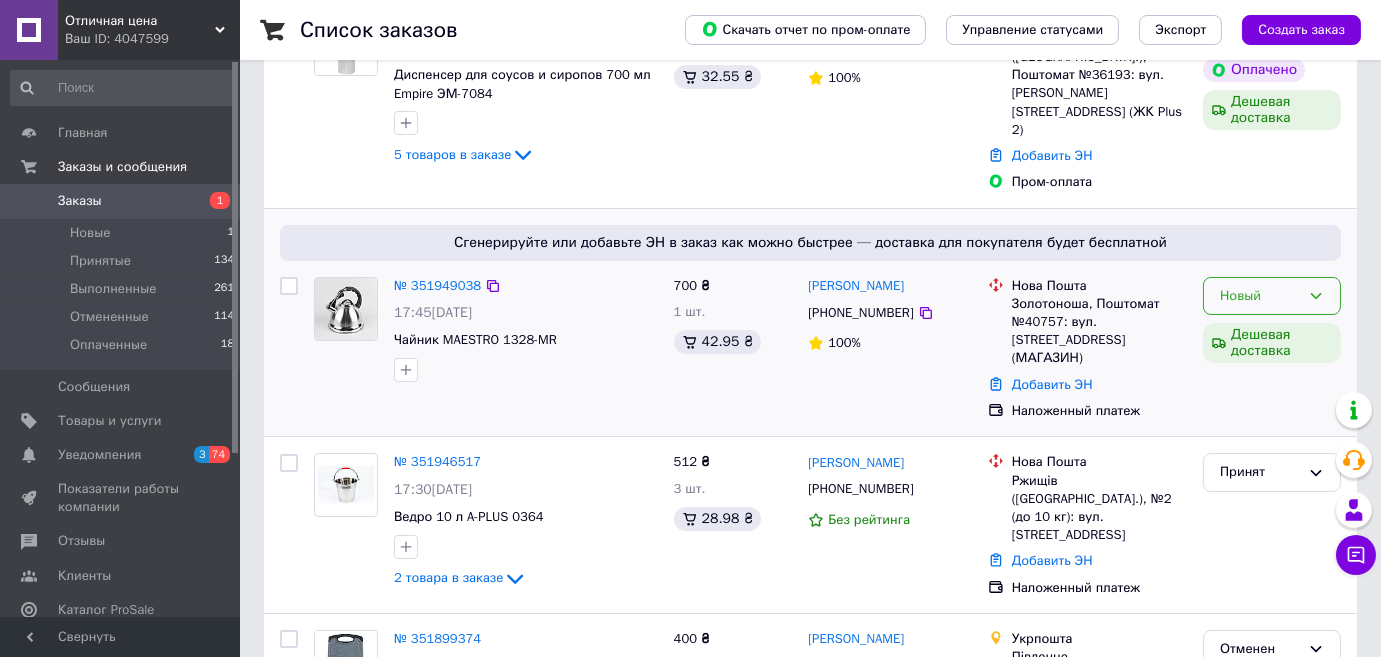 click 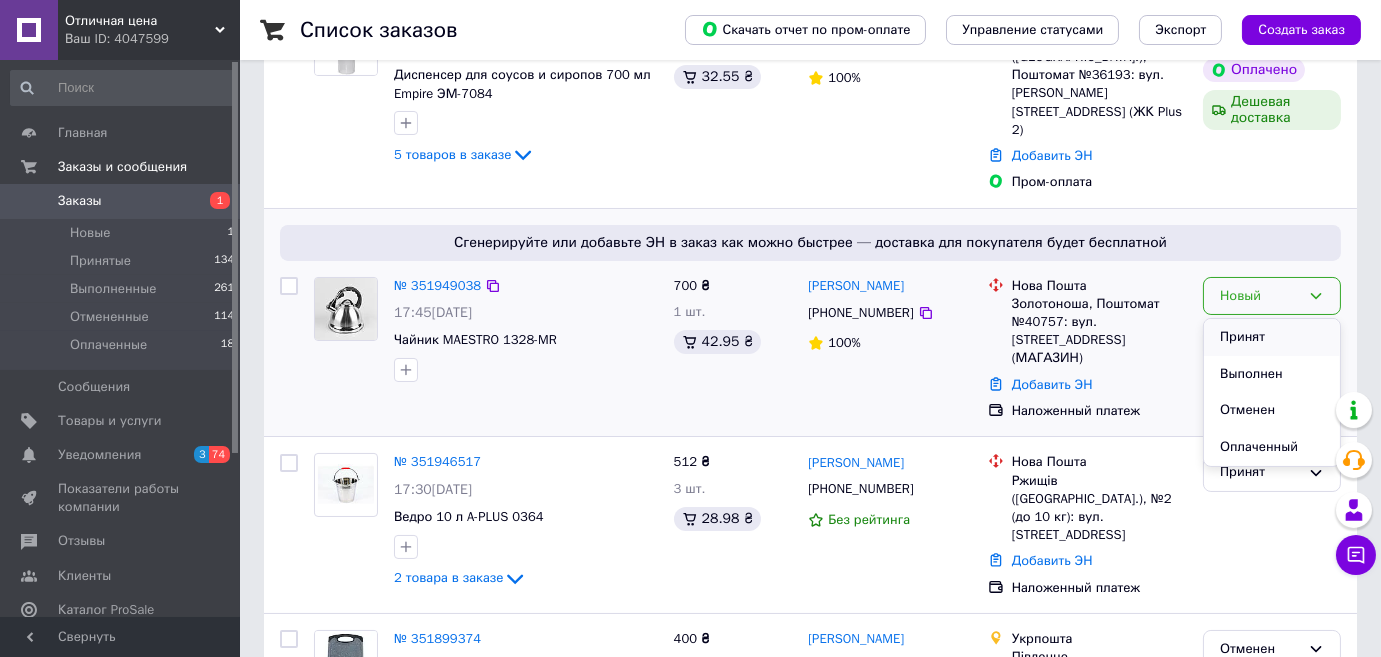 click on "Принят" at bounding box center (1272, 337) 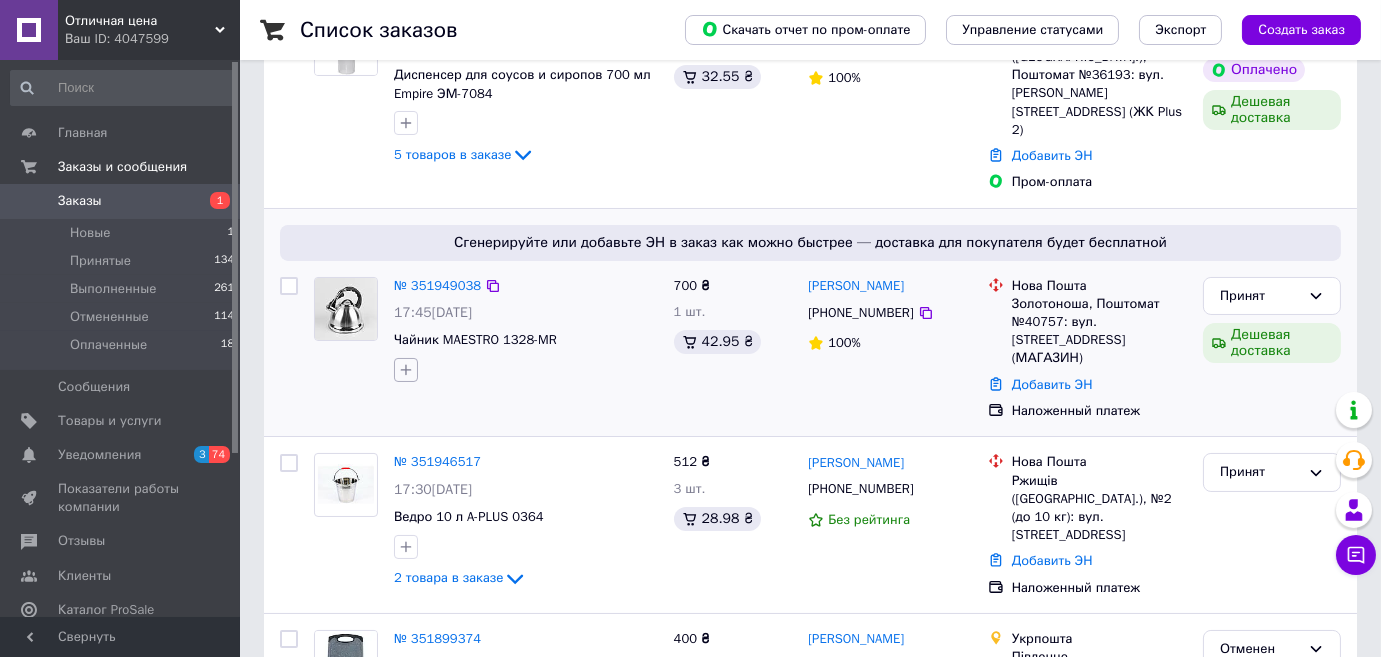 click 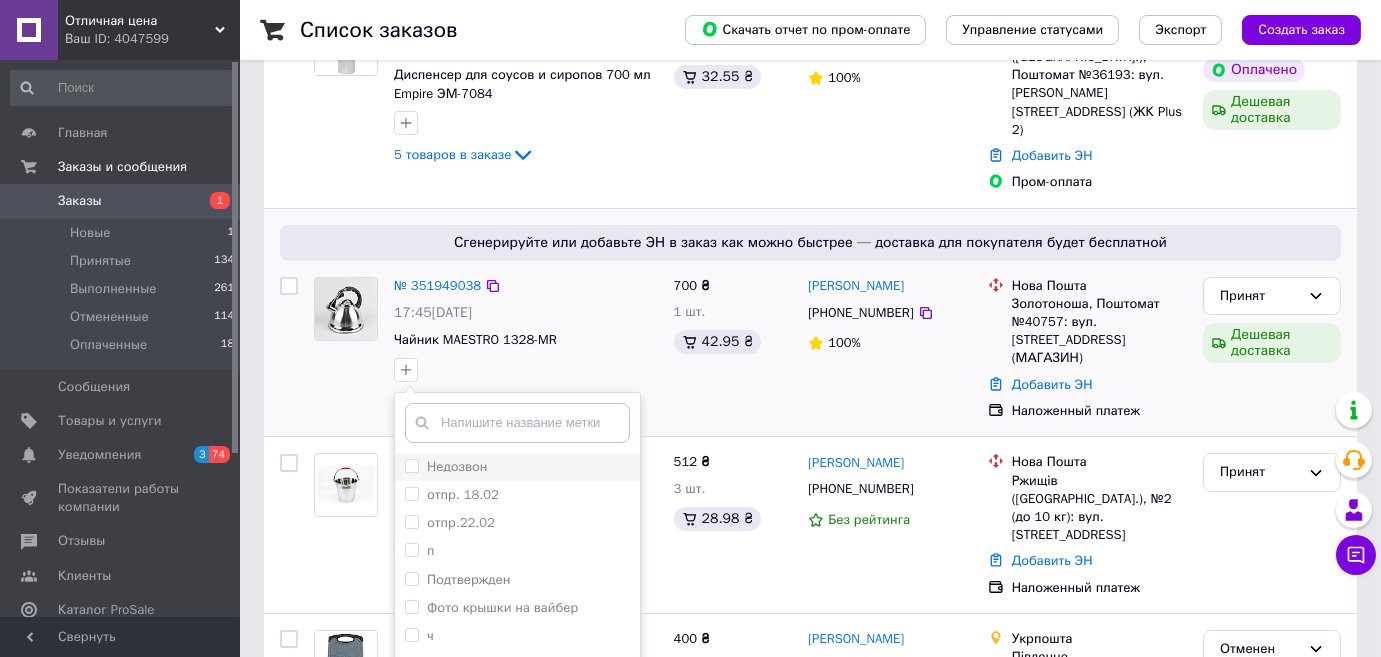 click on "Недозвон" at bounding box center (411, 465) 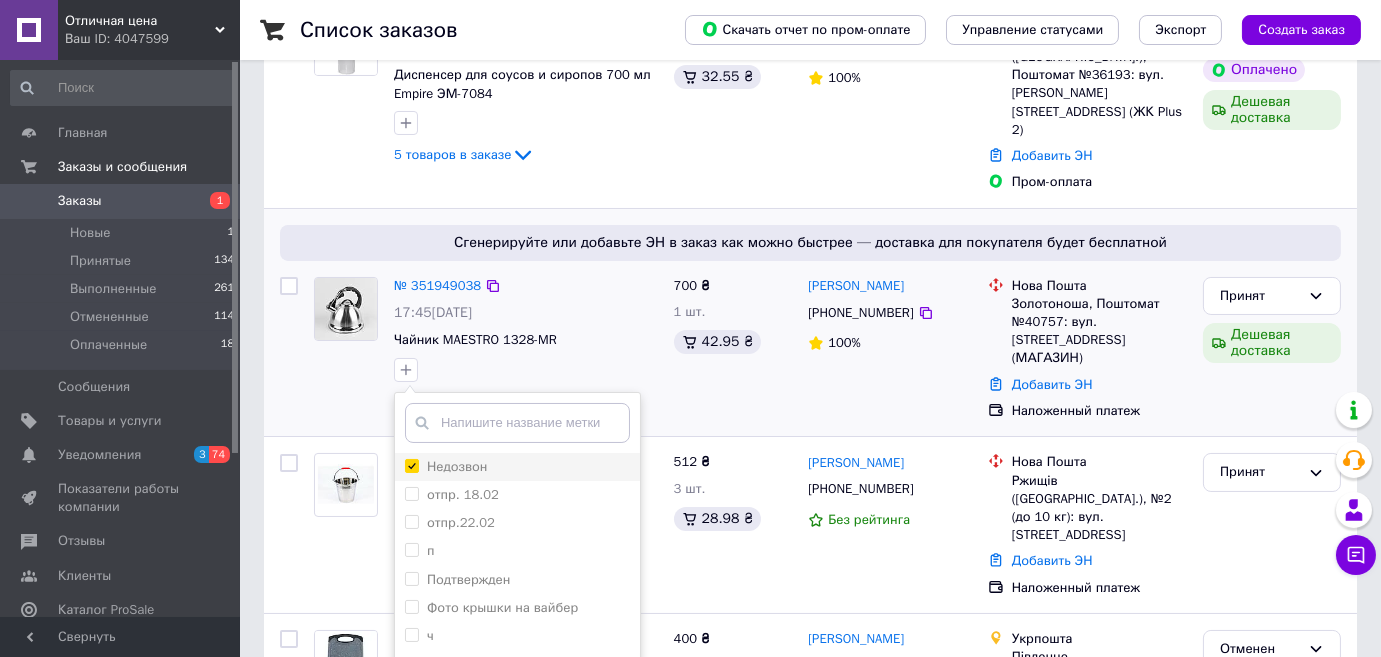 checkbox on "true" 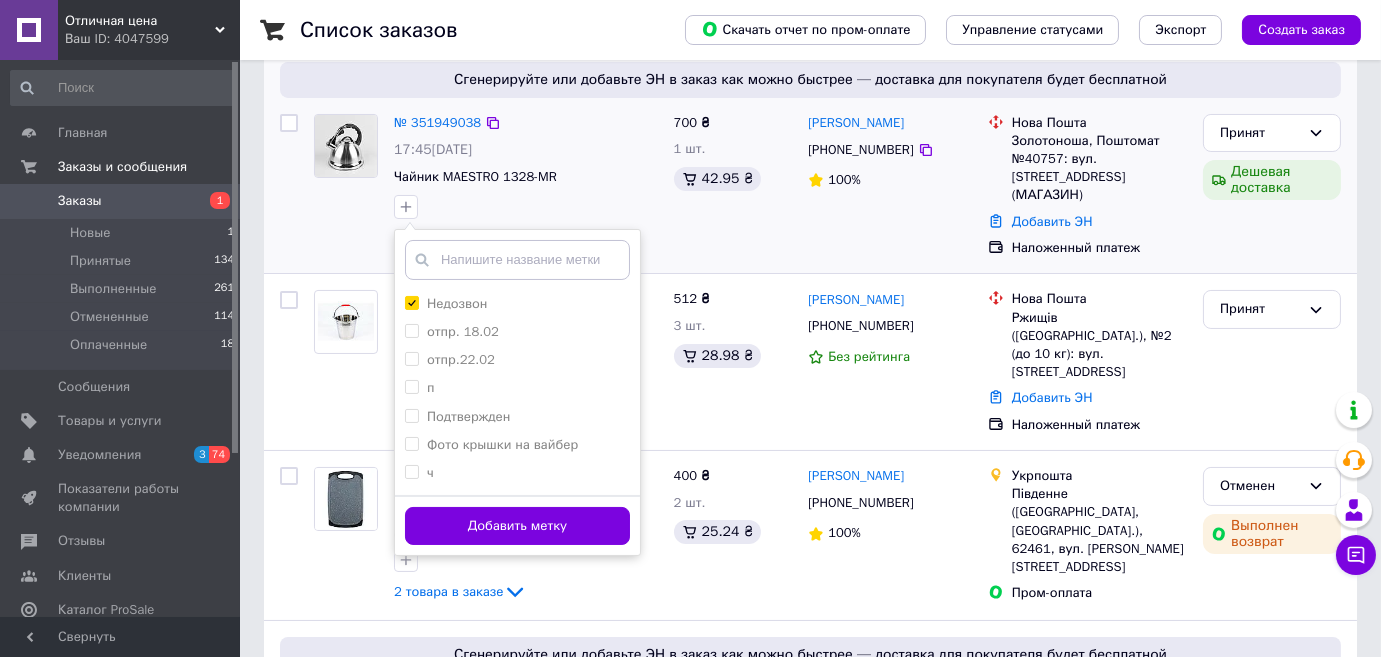 scroll, scrollTop: 454, scrollLeft: 0, axis: vertical 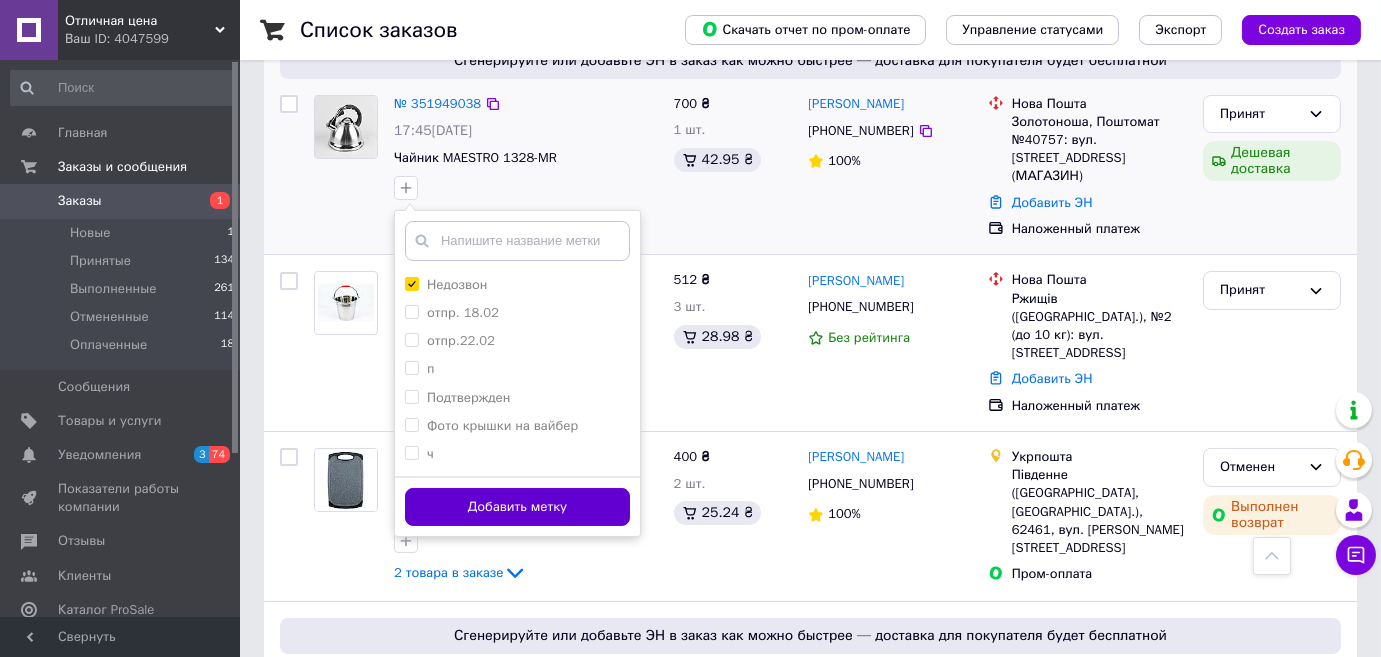 click on "Добавить метку" at bounding box center [517, 507] 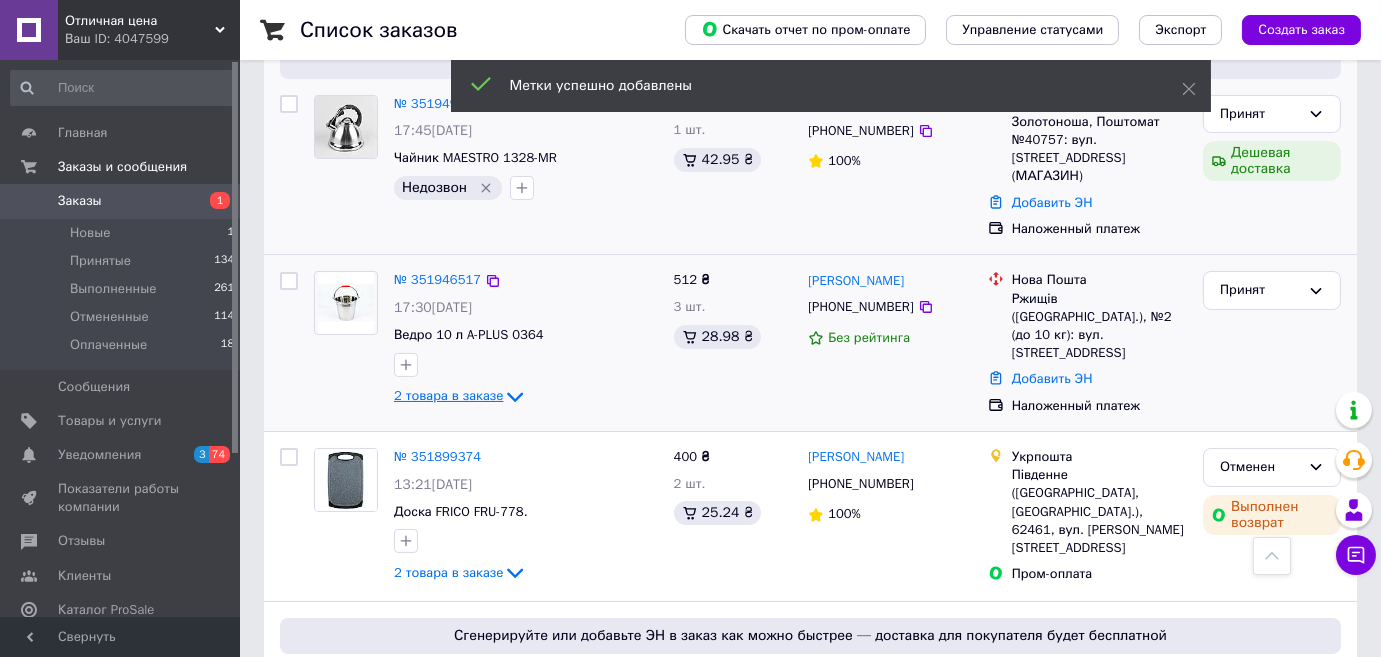 click 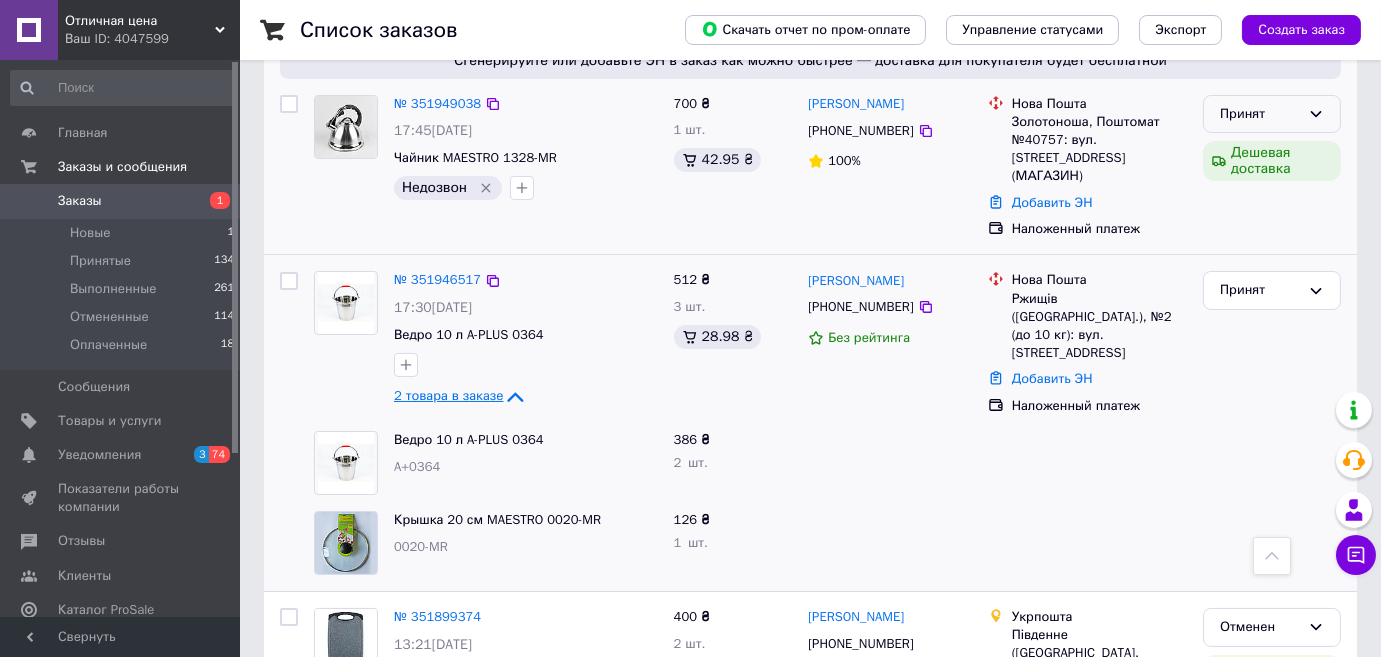 click 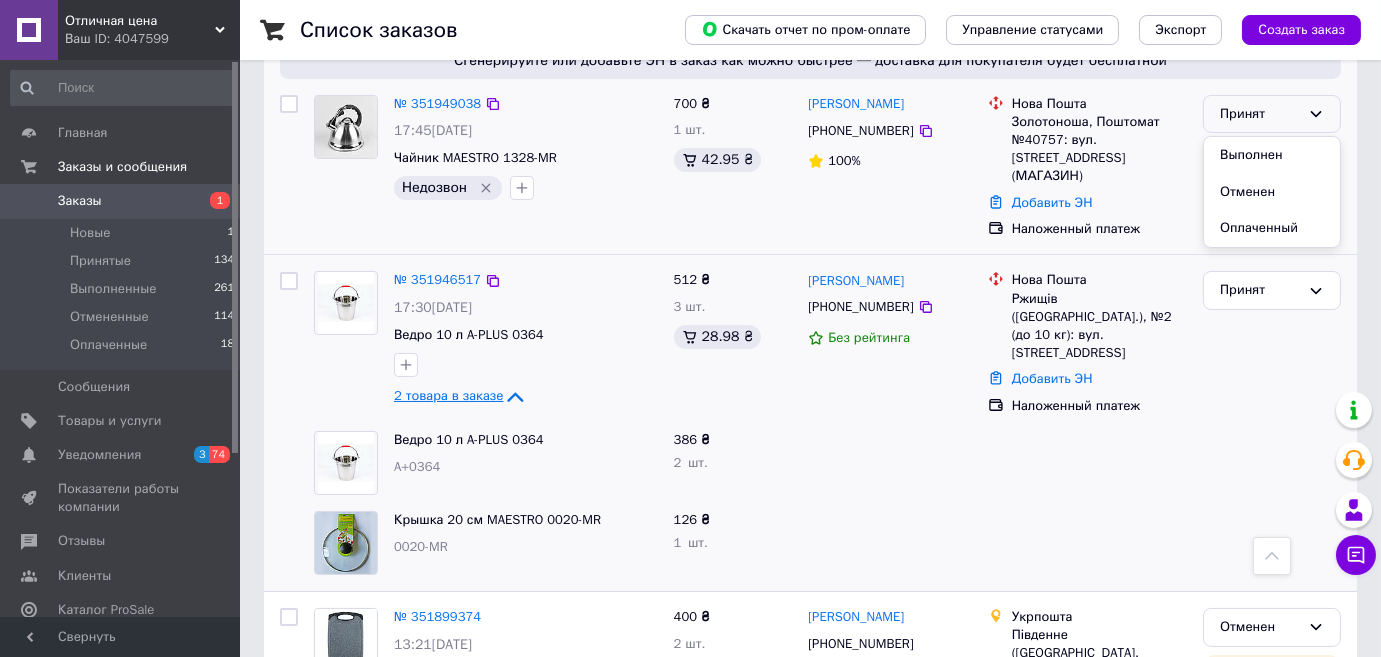 click on "Отменен" at bounding box center [1272, 192] 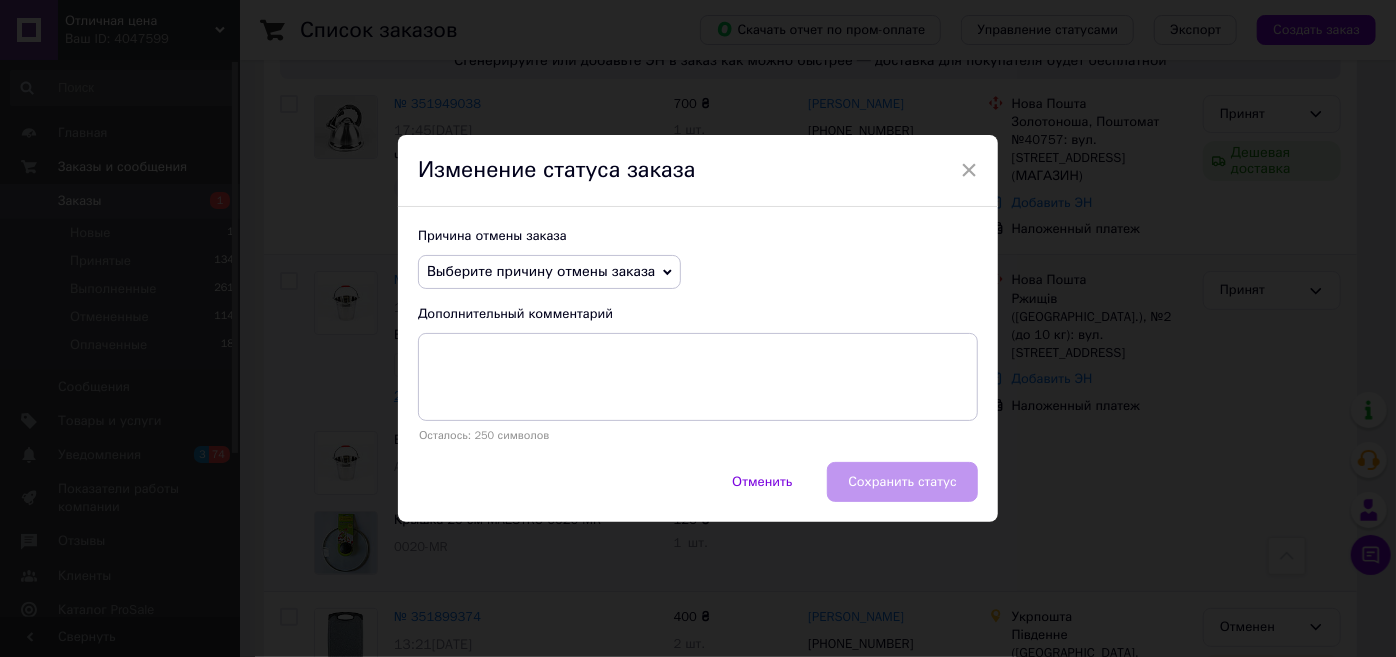 click 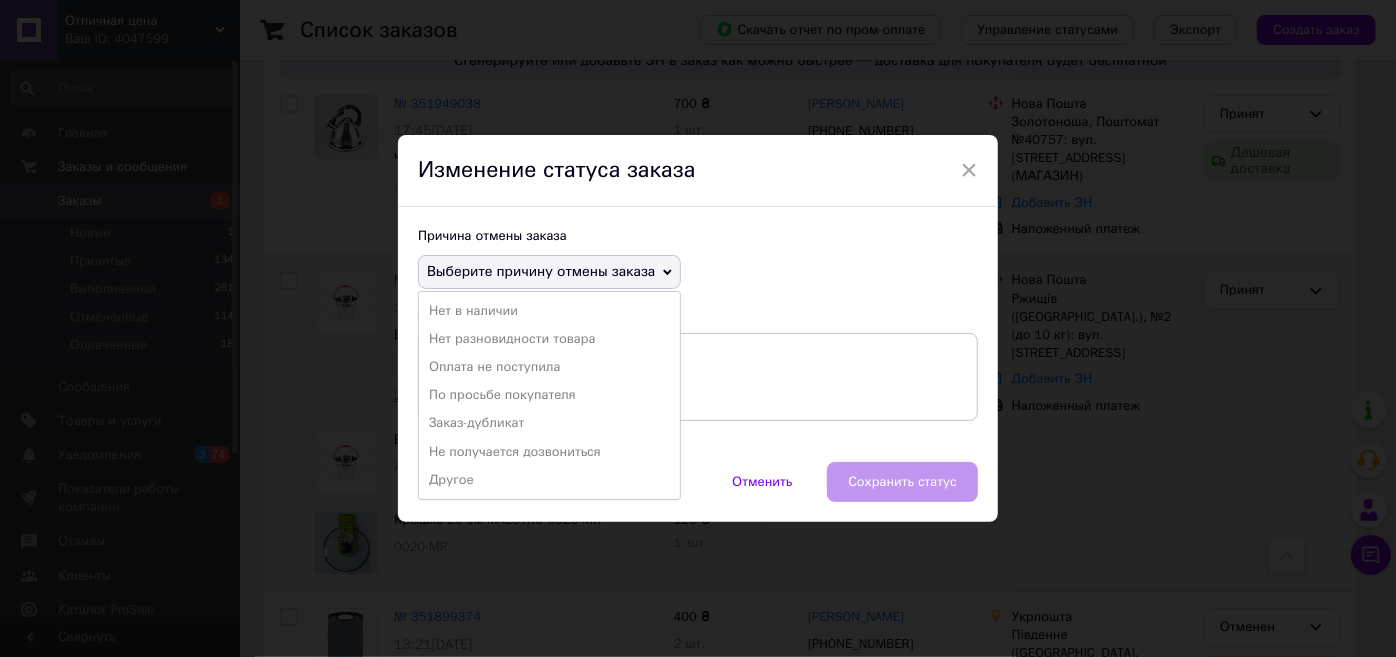 click on "По просьбе покупателя" at bounding box center (549, 395) 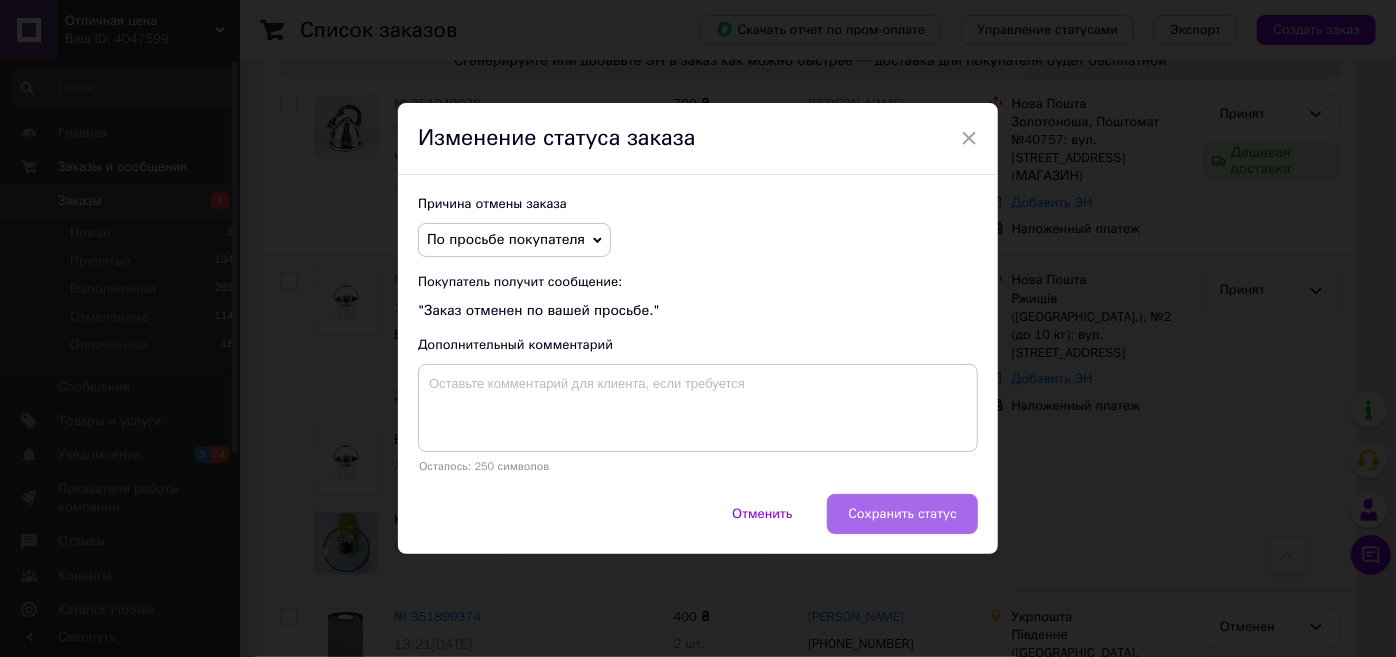 click on "Сохранить статус" at bounding box center [902, 514] 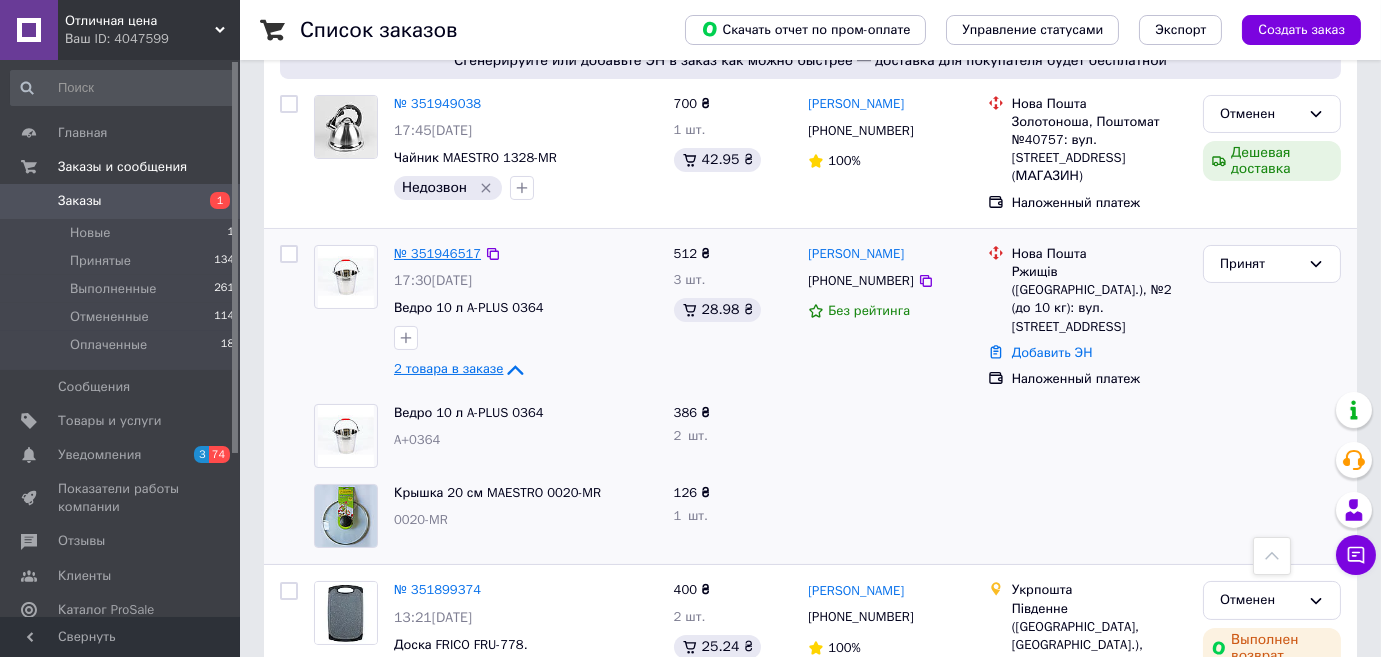 click on "№ 351946517" at bounding box center (437, 253) 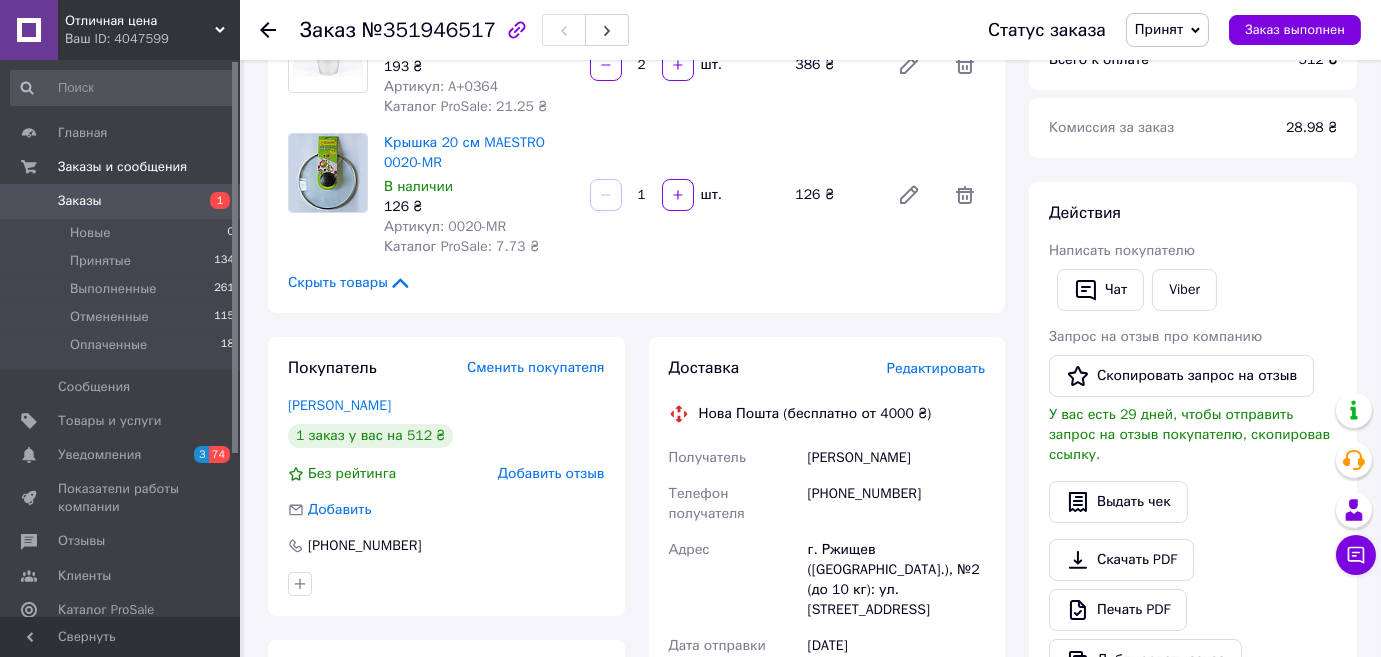 scroll, scrollTop: 90, scrollLeft: 0, axis: vertical 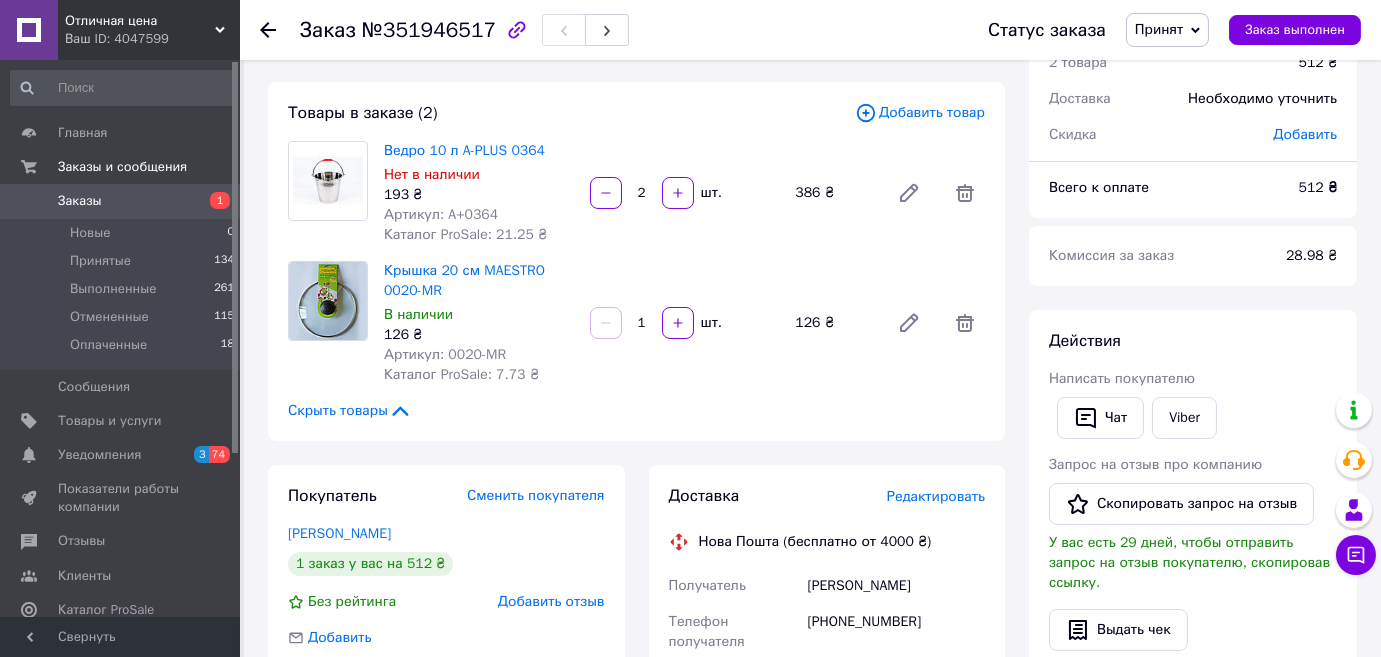 drag, startPoint x: 962, startPoint y: 326, endPoint x: 915, endPoint y: 350, distance: 52.773098 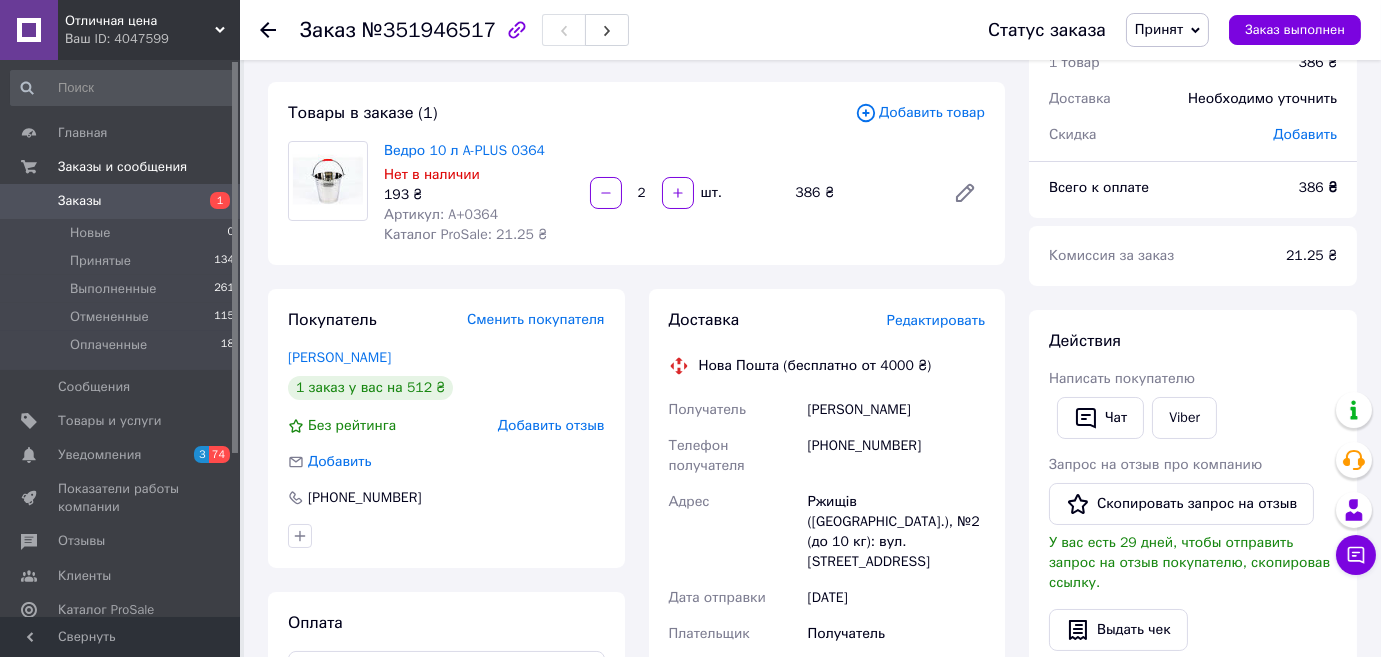click on "Добавить товар" at bounding box center (920, 113) 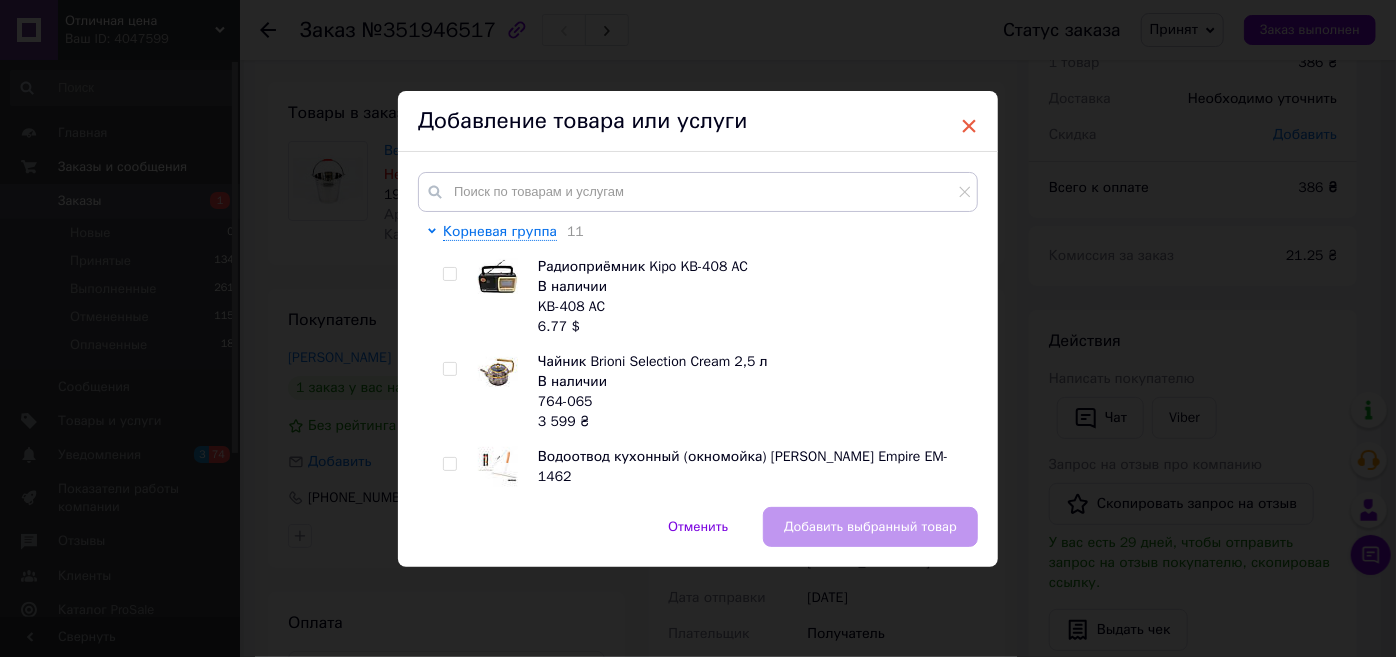 click on "×" at bounding box center [969, 126] 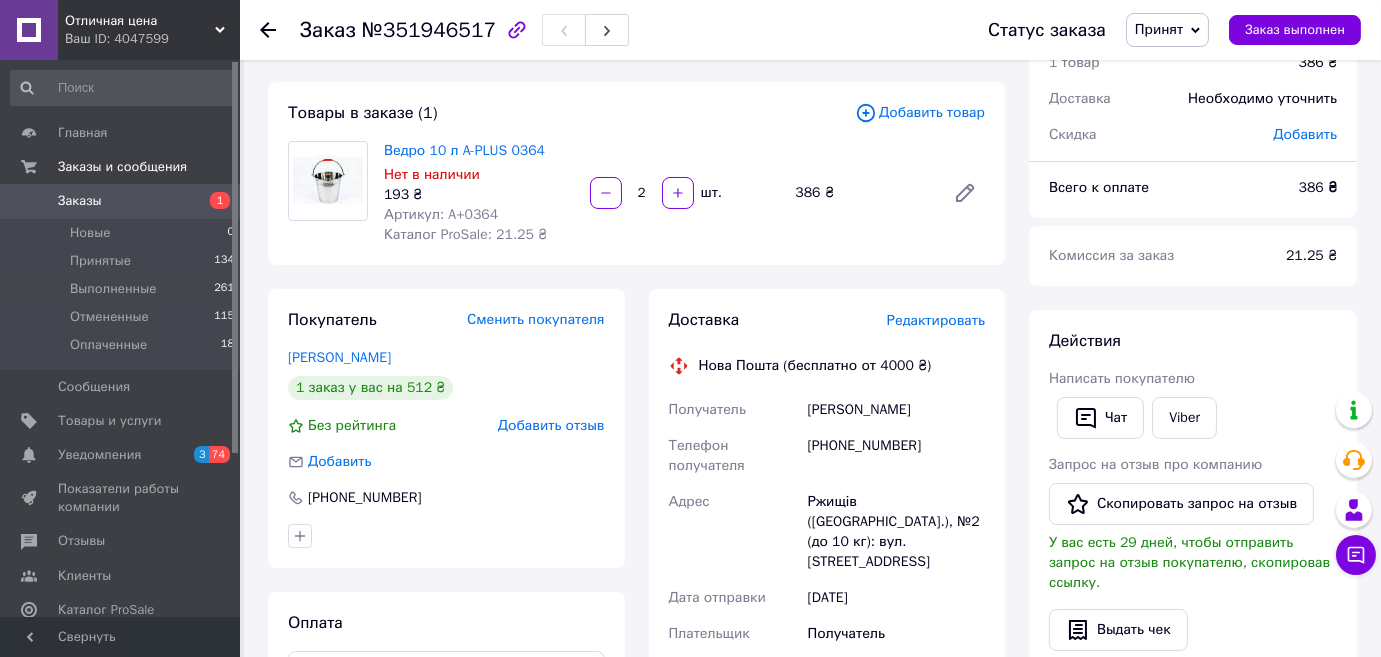 click 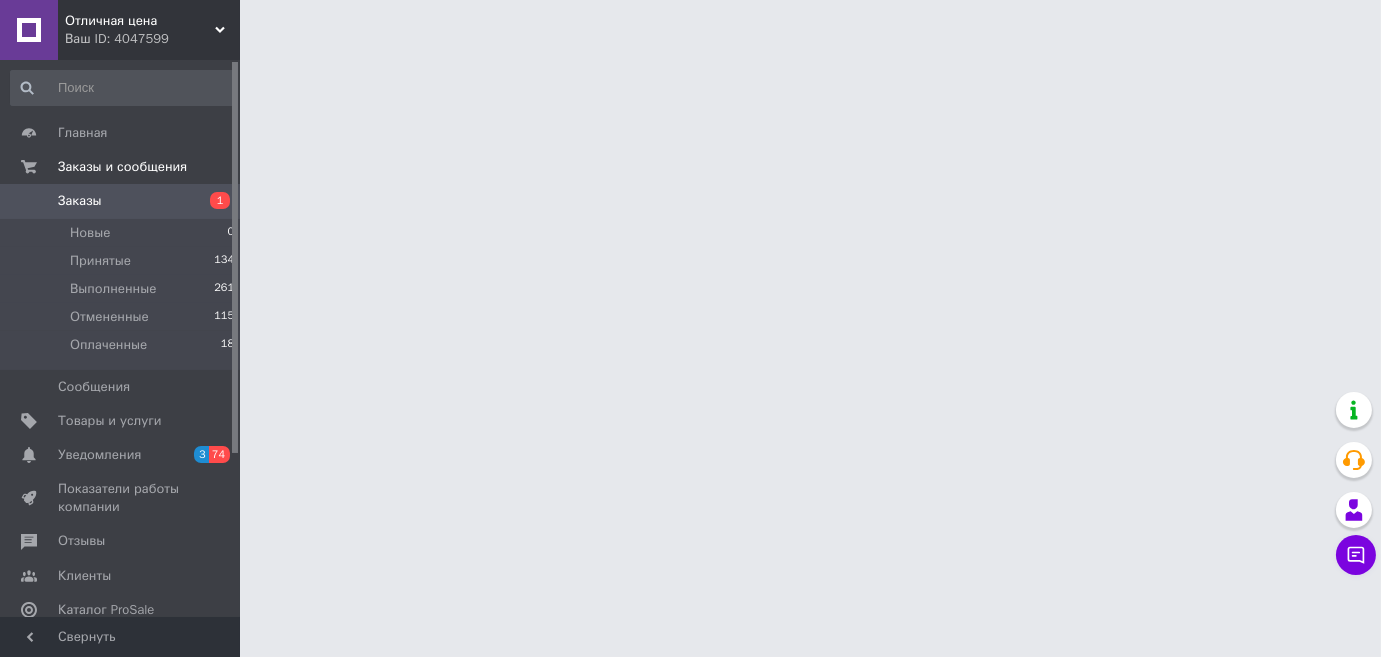 scroll, scrollTop: 0, scrollLeft: 0, axis: both 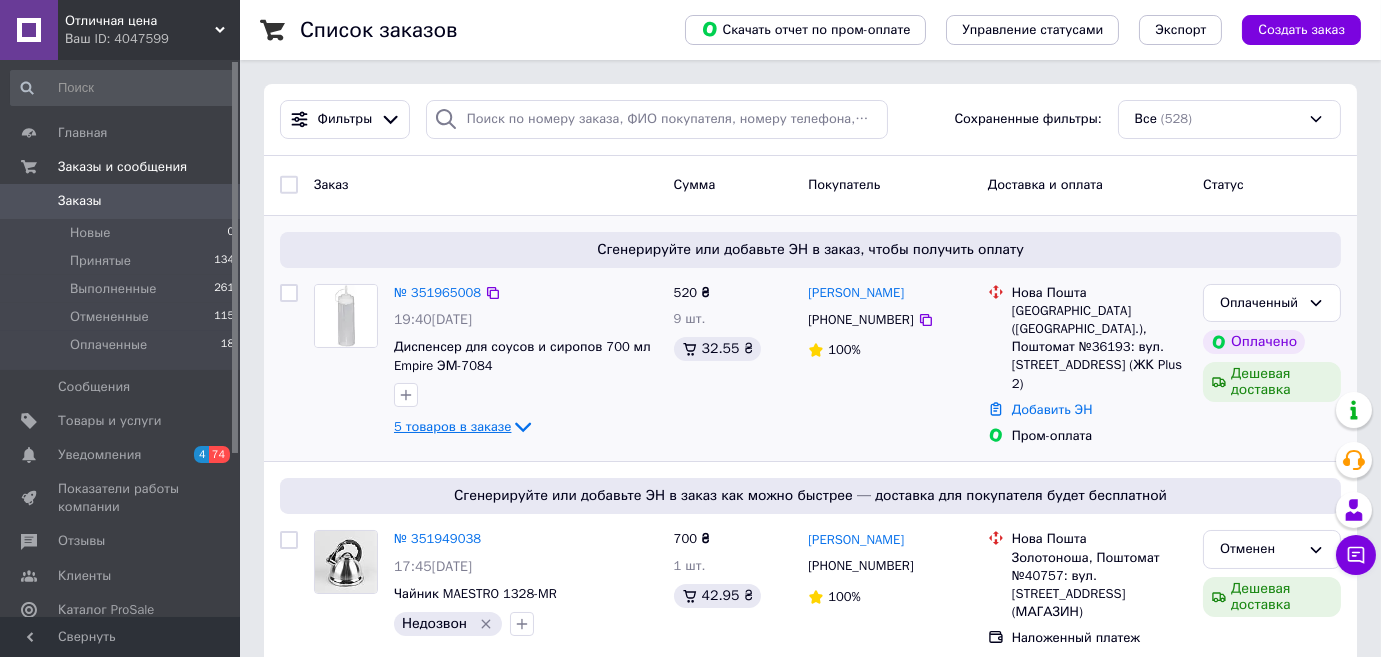 click 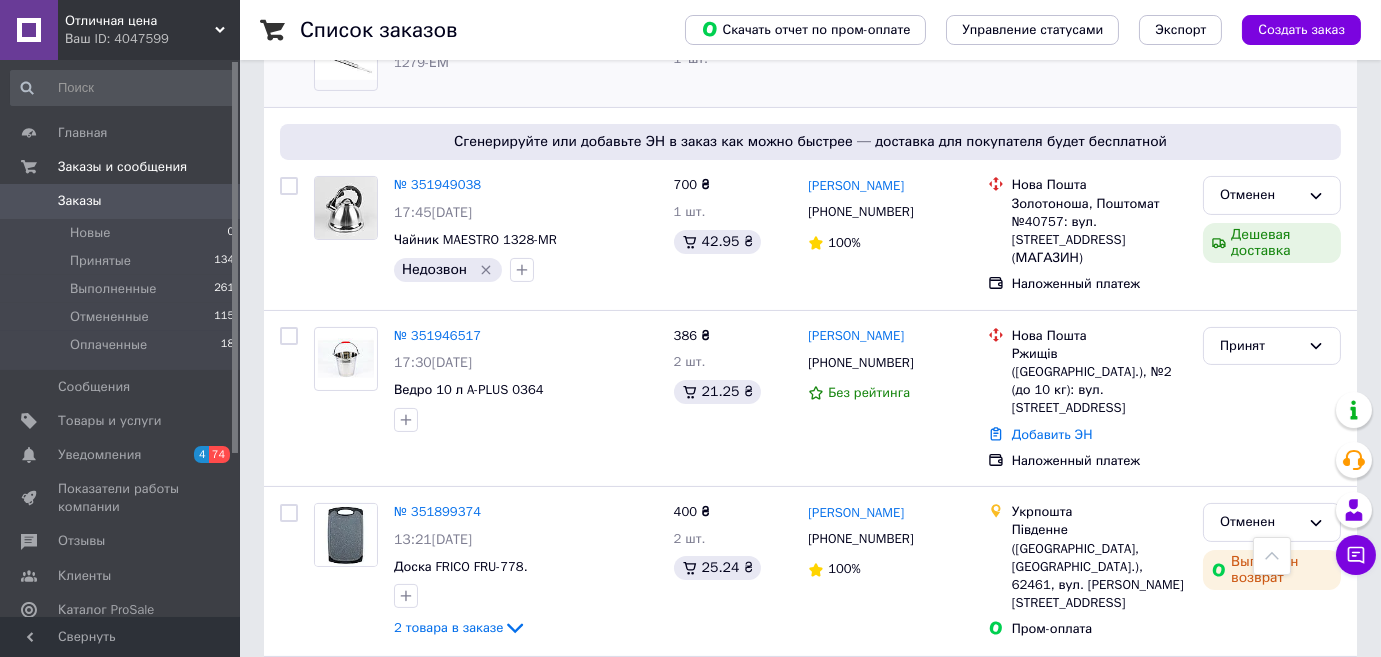 scroll, scrollTop: 818, scrollLeft: 0, axis: vertical 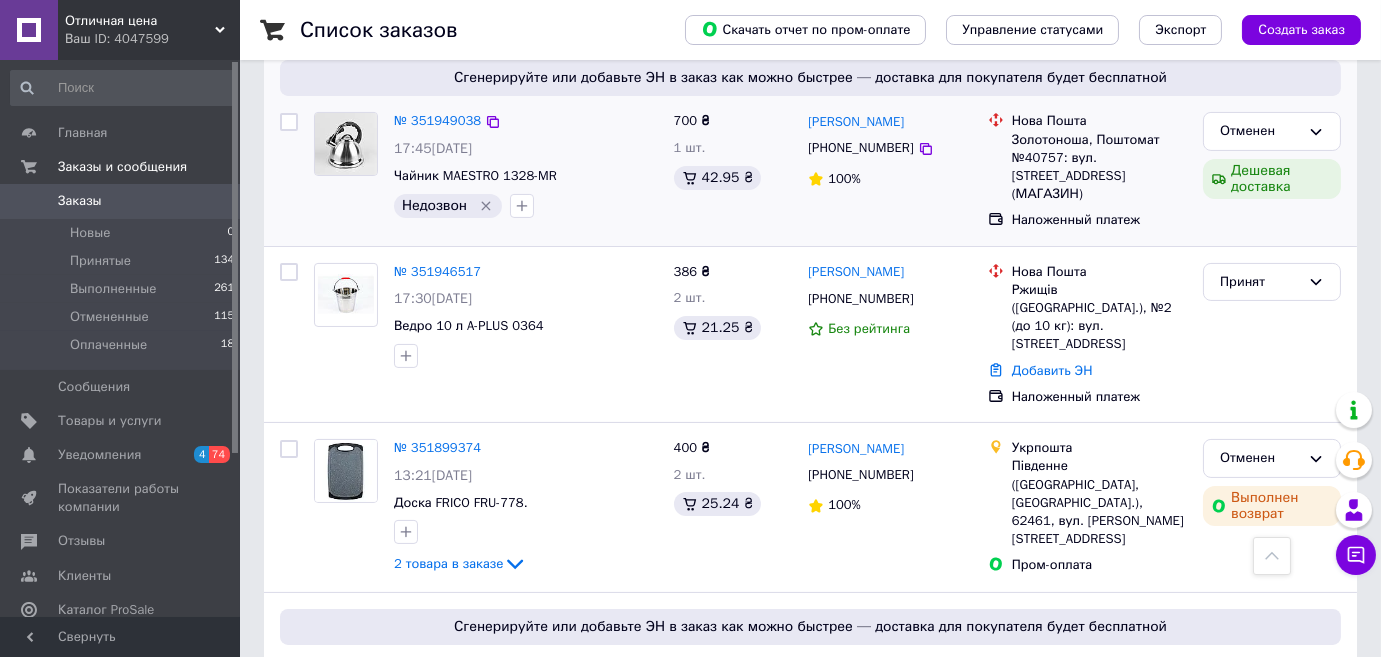 click 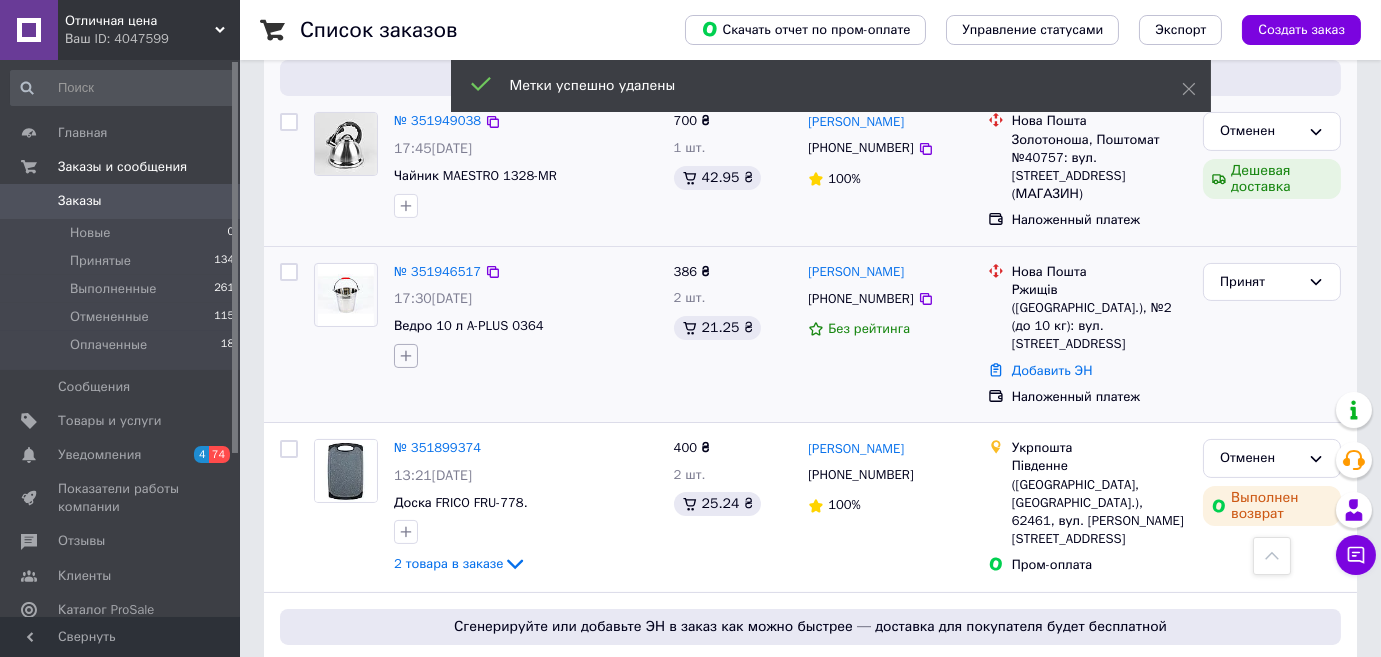 click 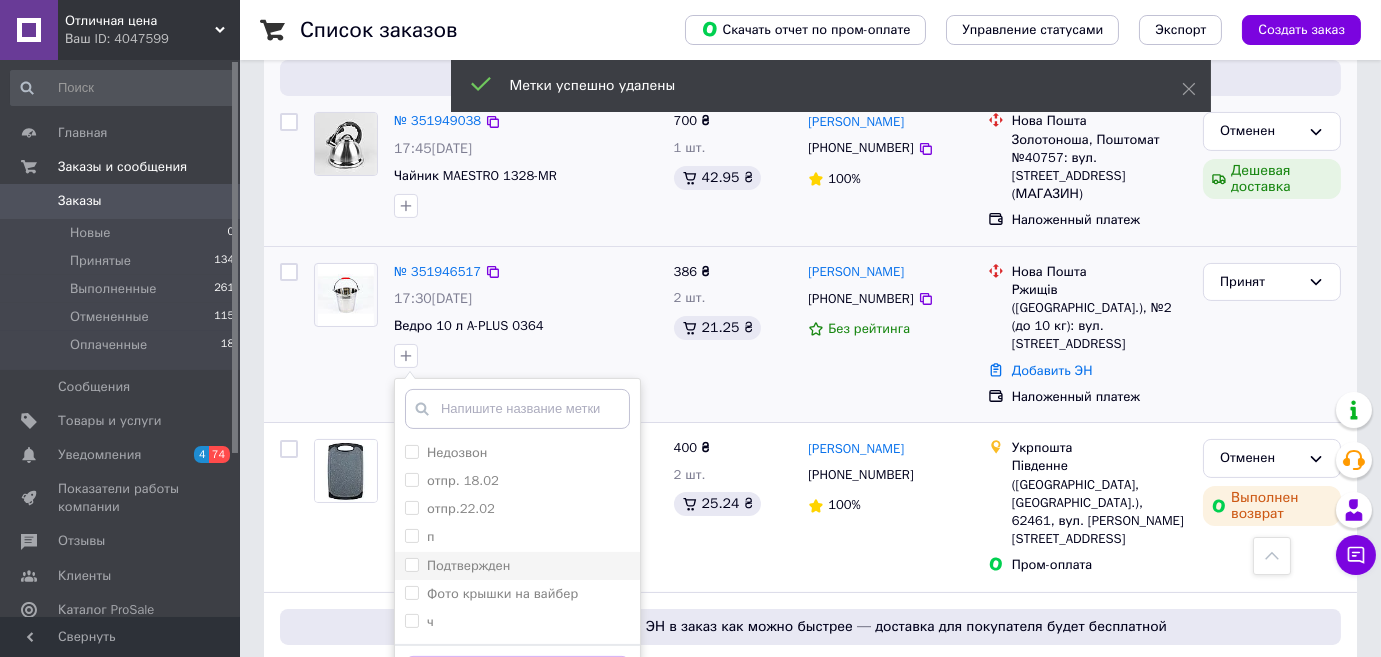 click on "Подтвержден" at bounding box center (411, 564) 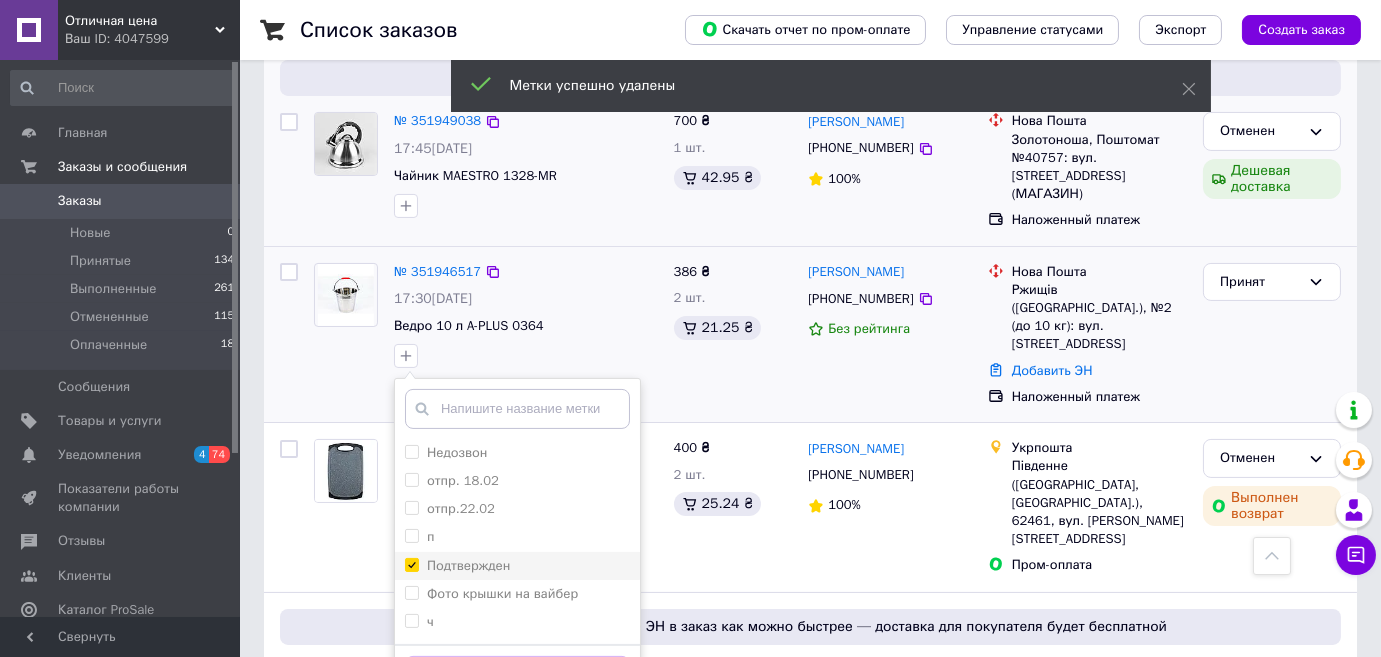 checkbox on "true" 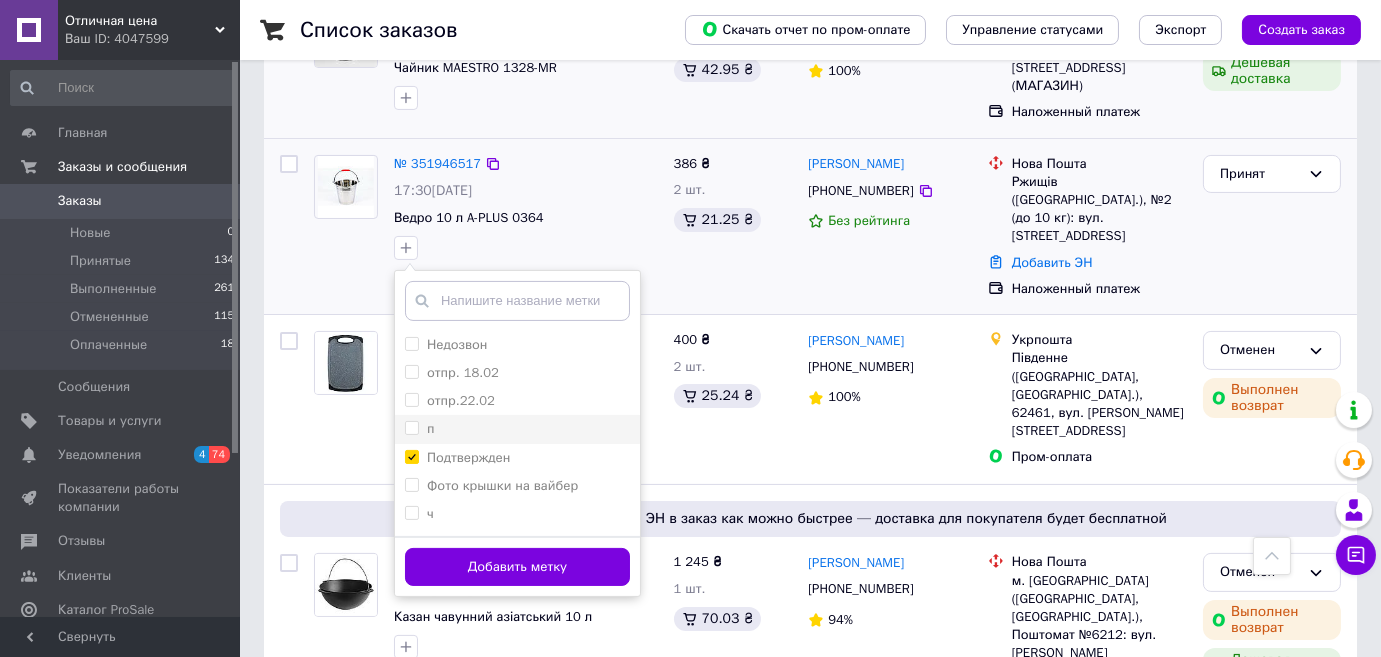 scroll, scrollTop: 1000, scrollLeft: 0, axis: vertical 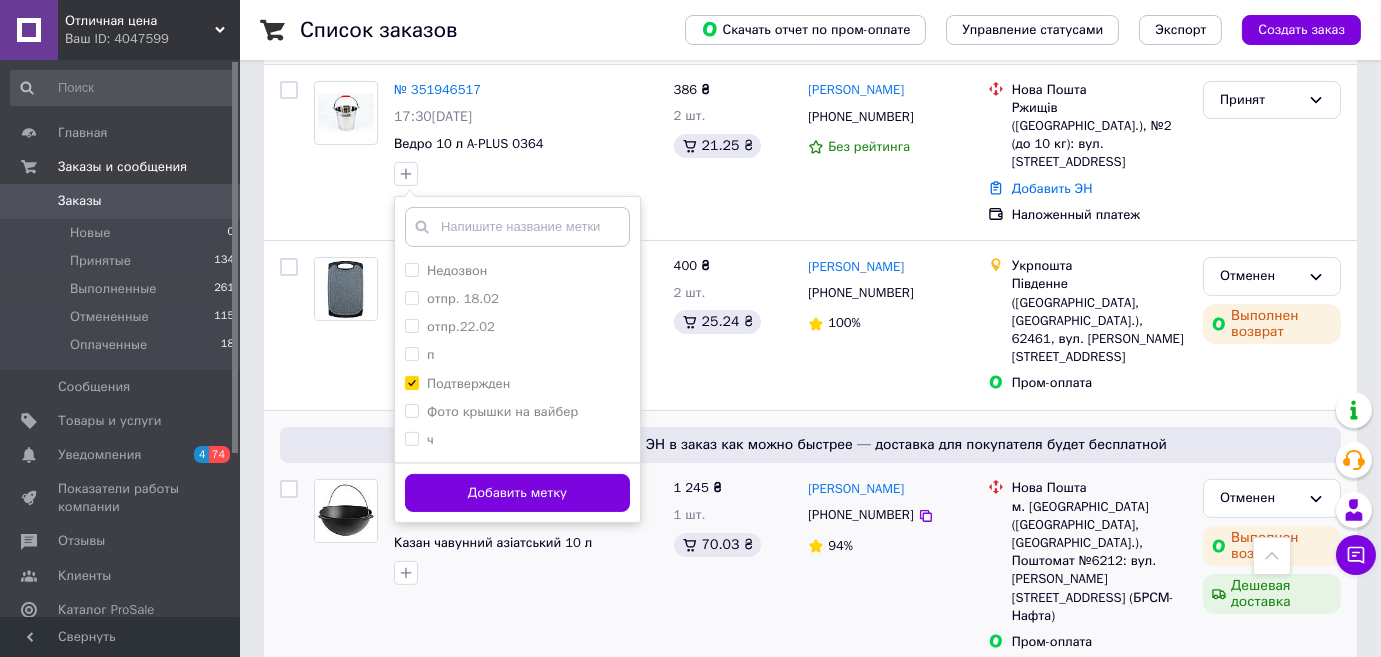 click on "Добавить метку" at bounding box center [517, 493] 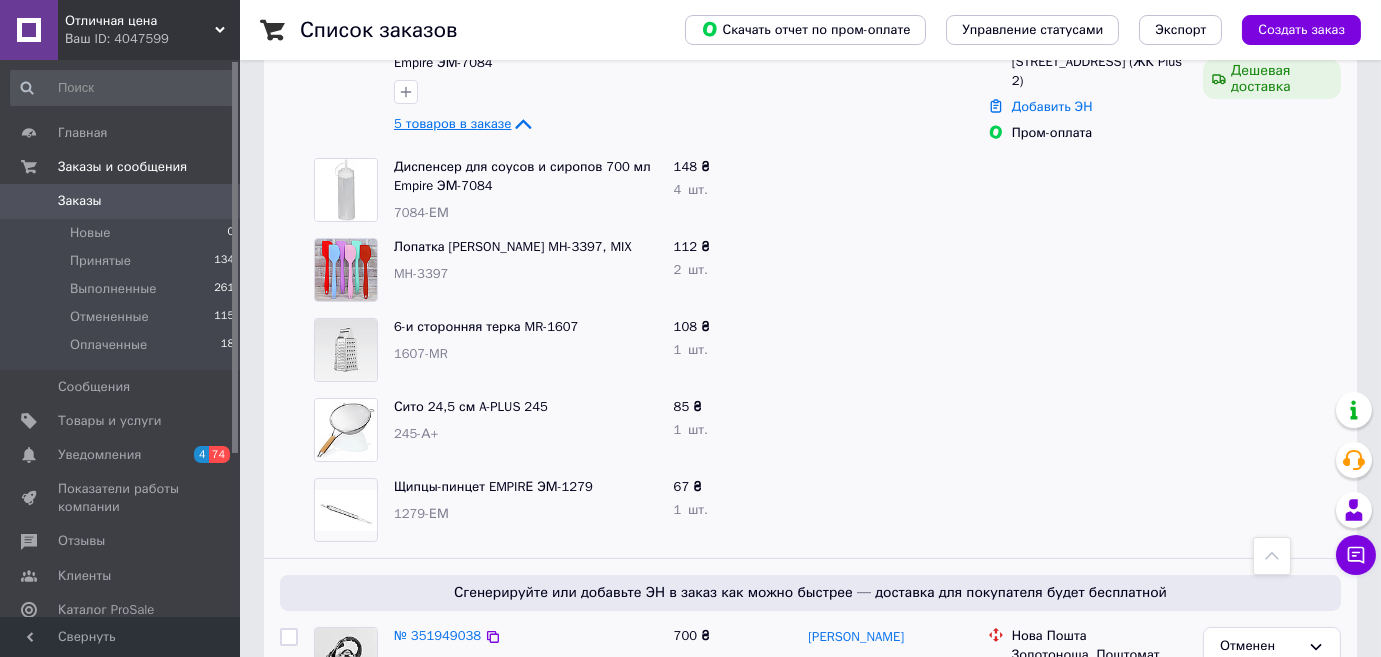 scroll, scrollTop: 272, scrollLeft: 0, axis: vertical 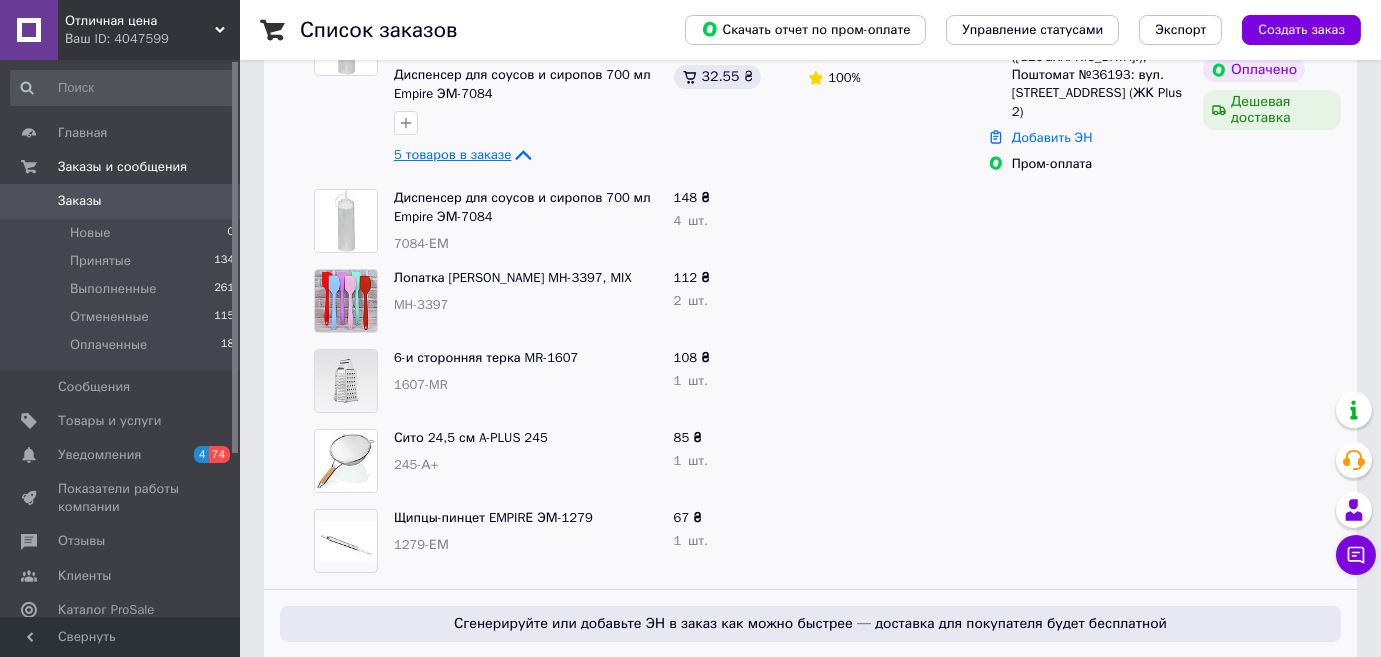 click 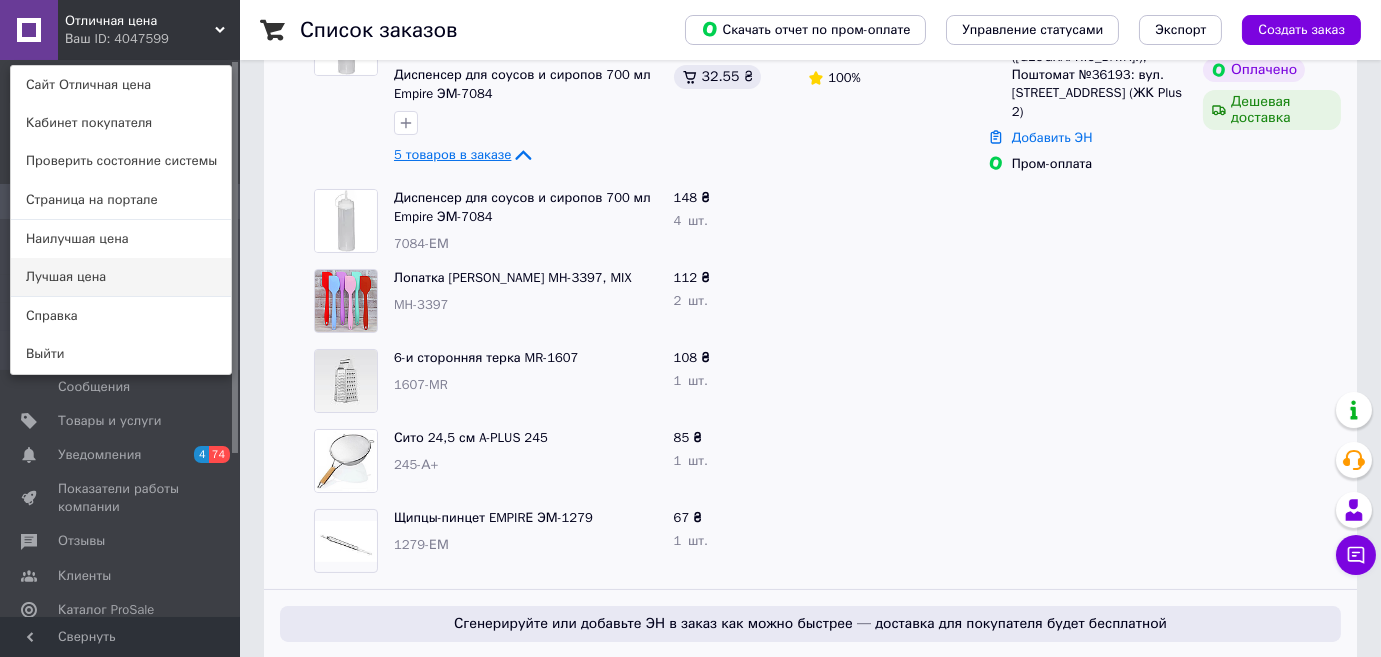 click on "Лучшая цена" at bounding box center [121, 277] 